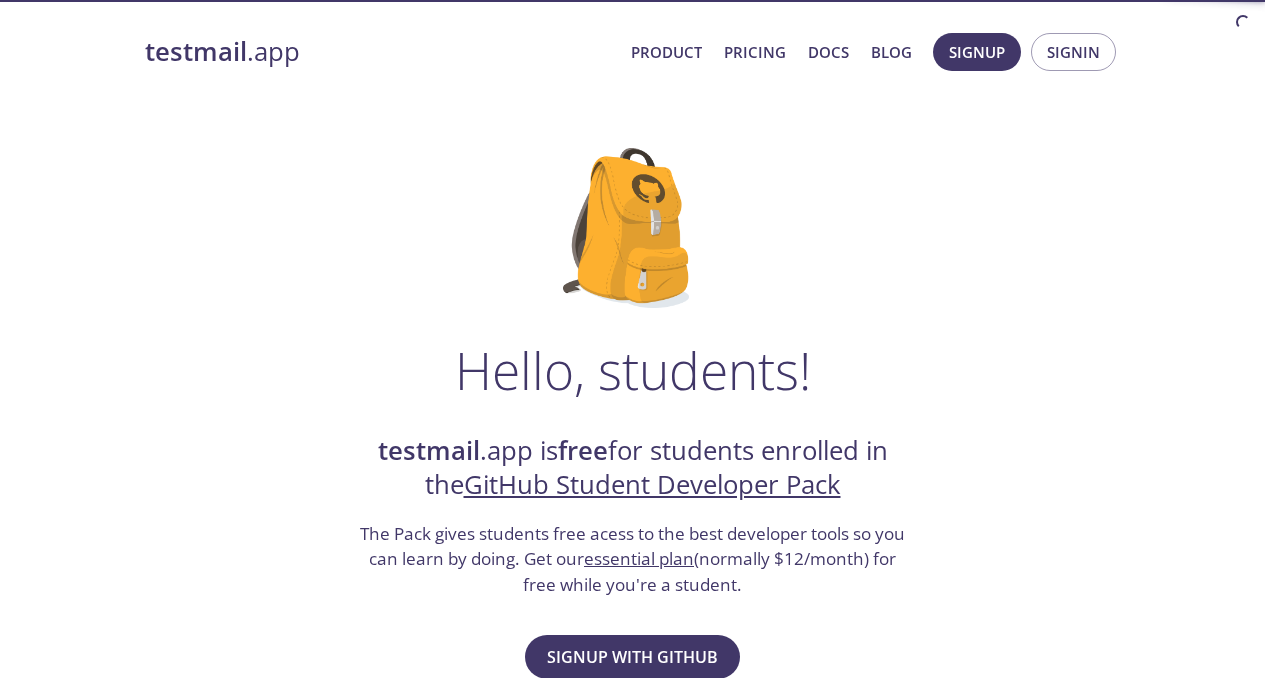 scroll, scrollTop: 0, scrollLeft: 0, axis: both 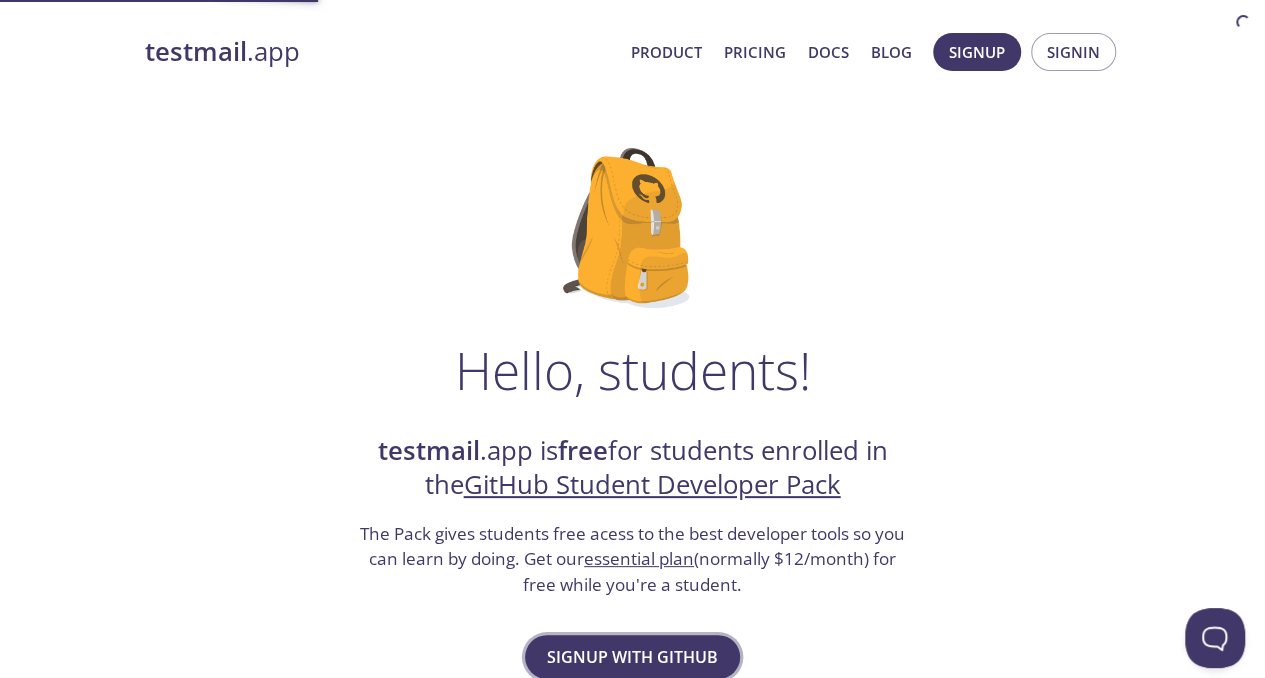 click on "Signup with GitHub" at bounding box center [632, 657] 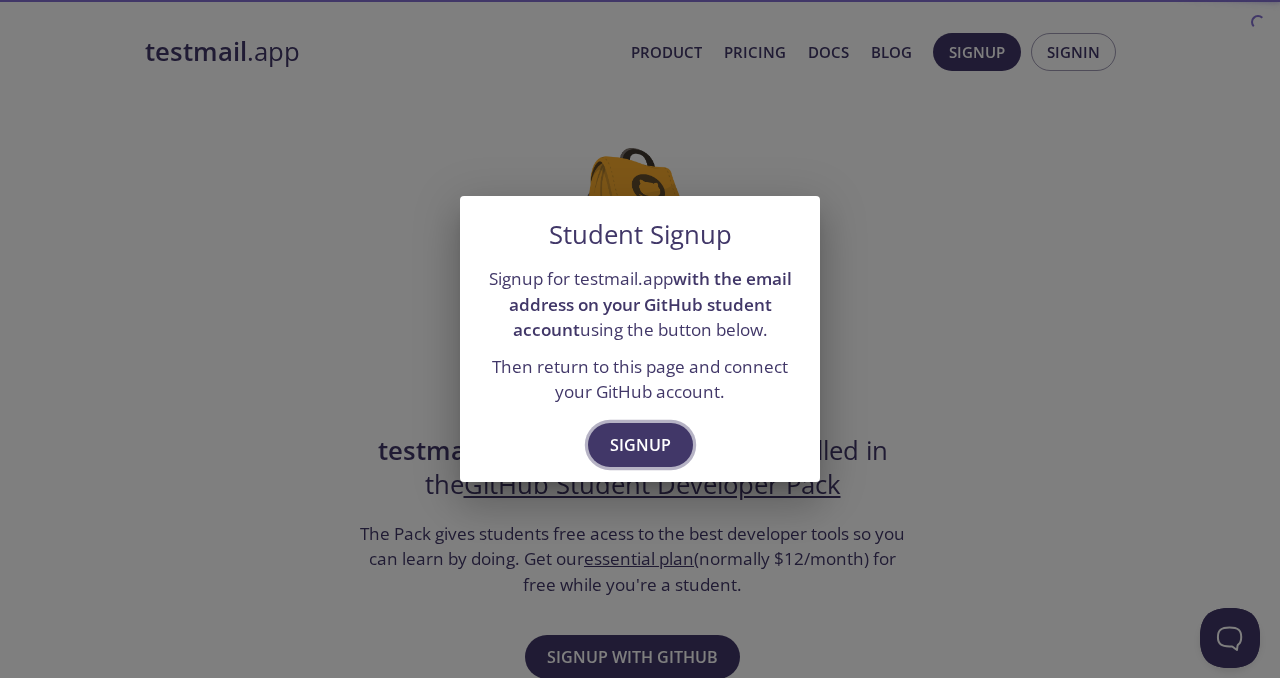 click on "Signup" at bounding box center [640, 445] 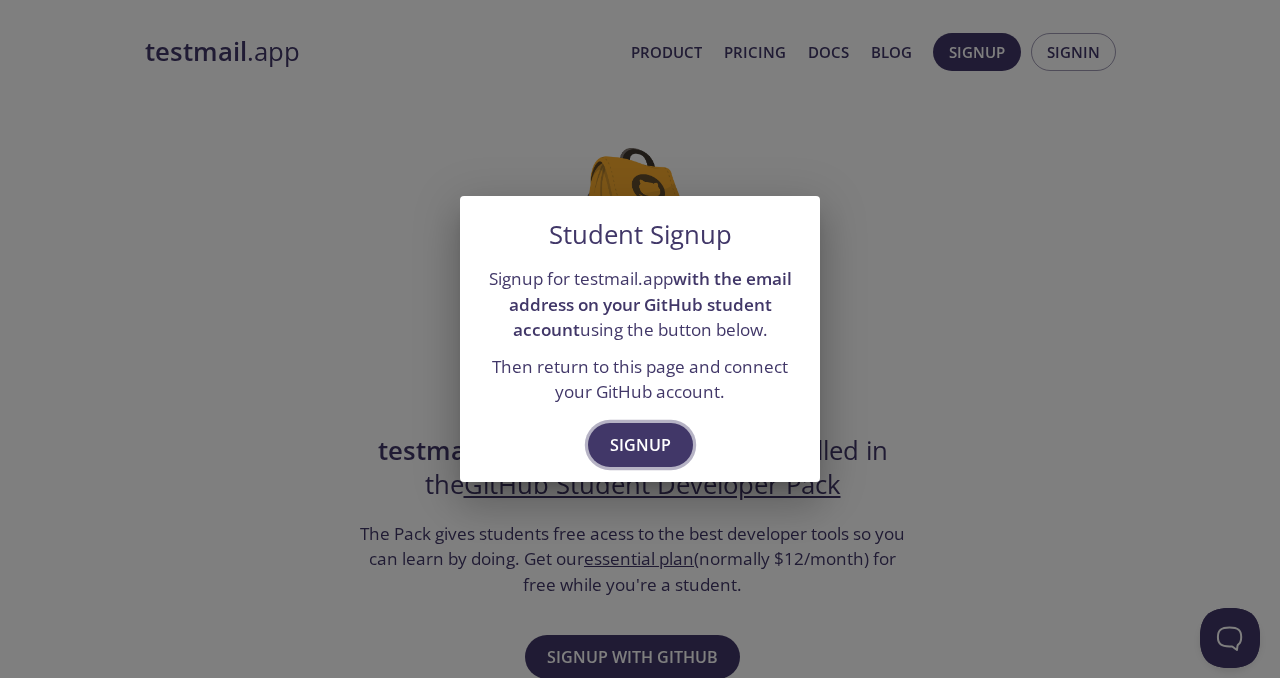 click on "Signup" at bounding box center (640, 445) 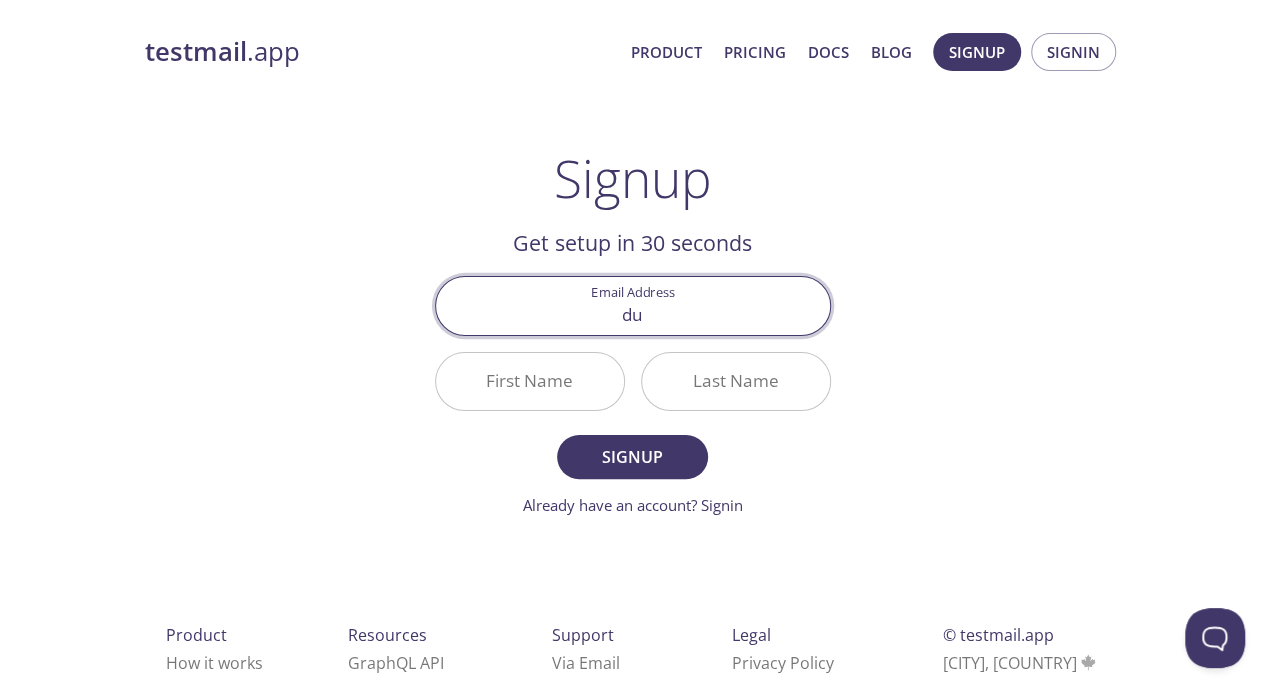 type on "[EMAIL]" 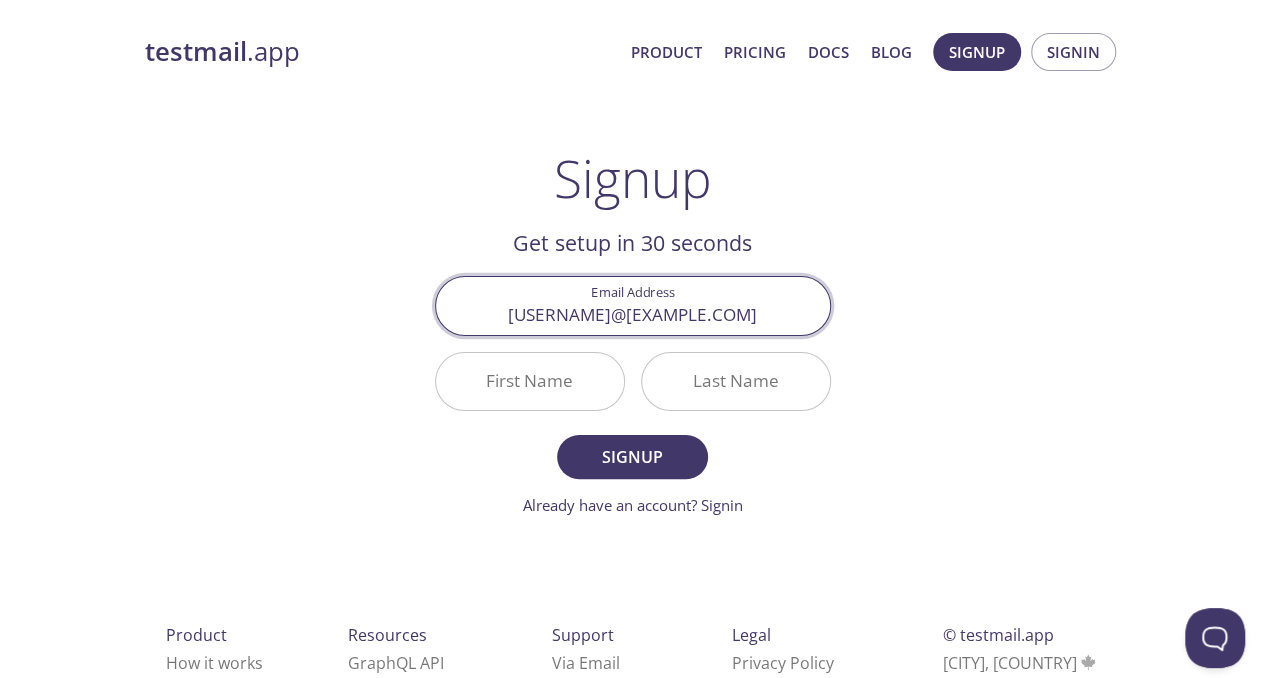 click on "First Name" at bounding box center (530, 381) 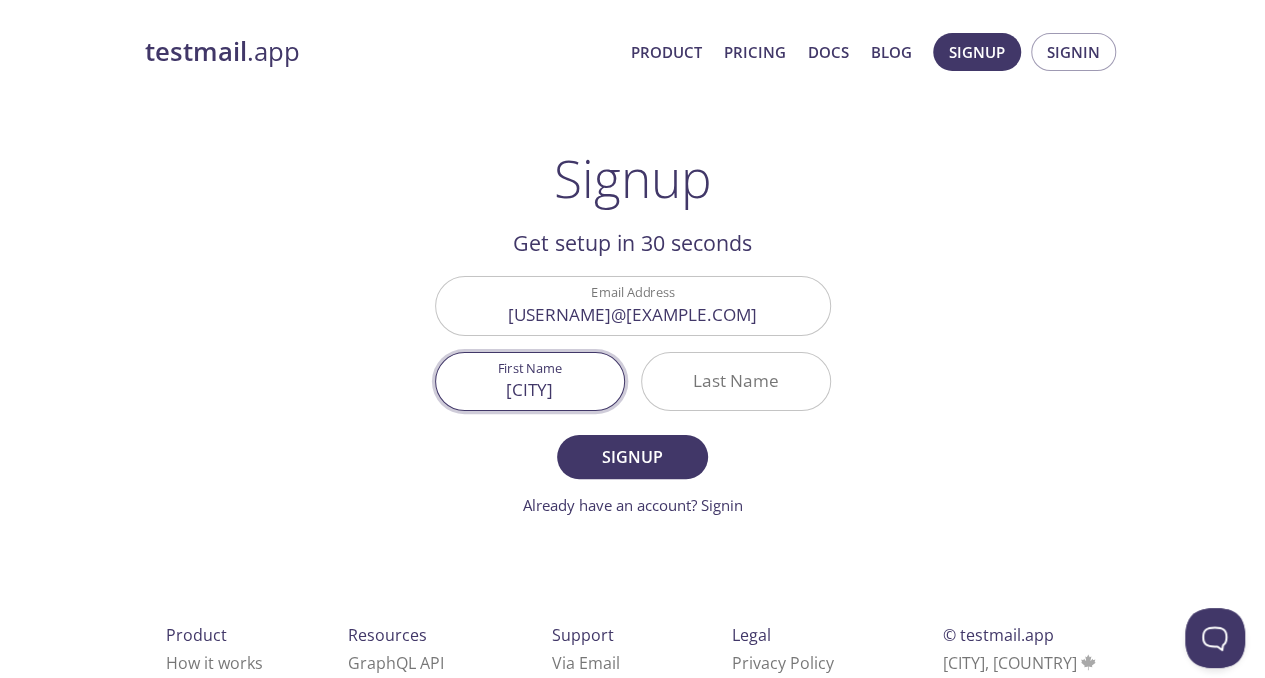 type on "[NAME]" 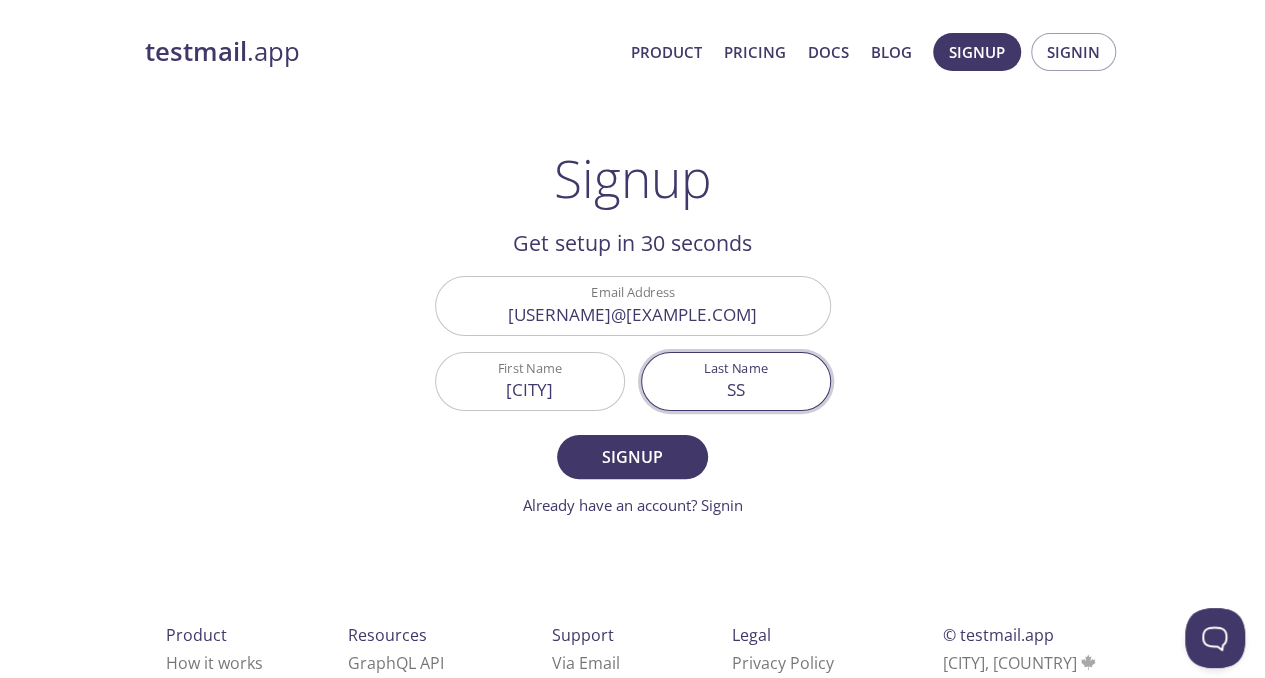 type on "S" 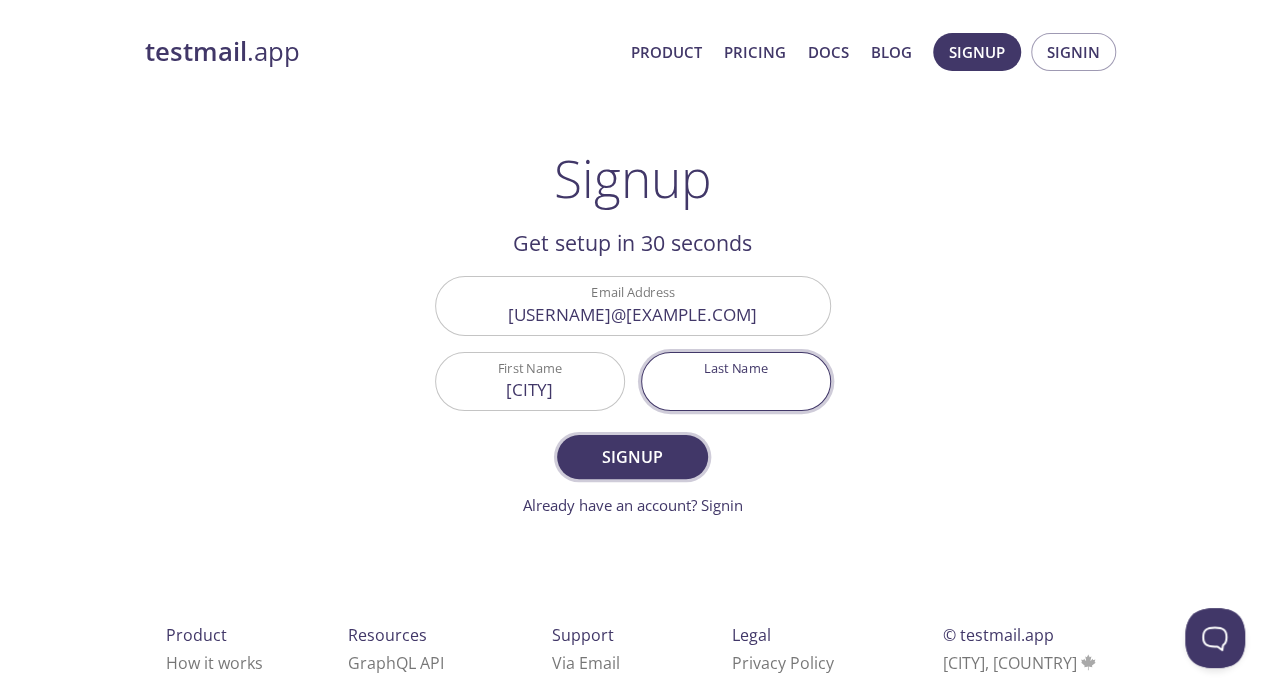 click on "Signup" at bounding box center [632, 457] 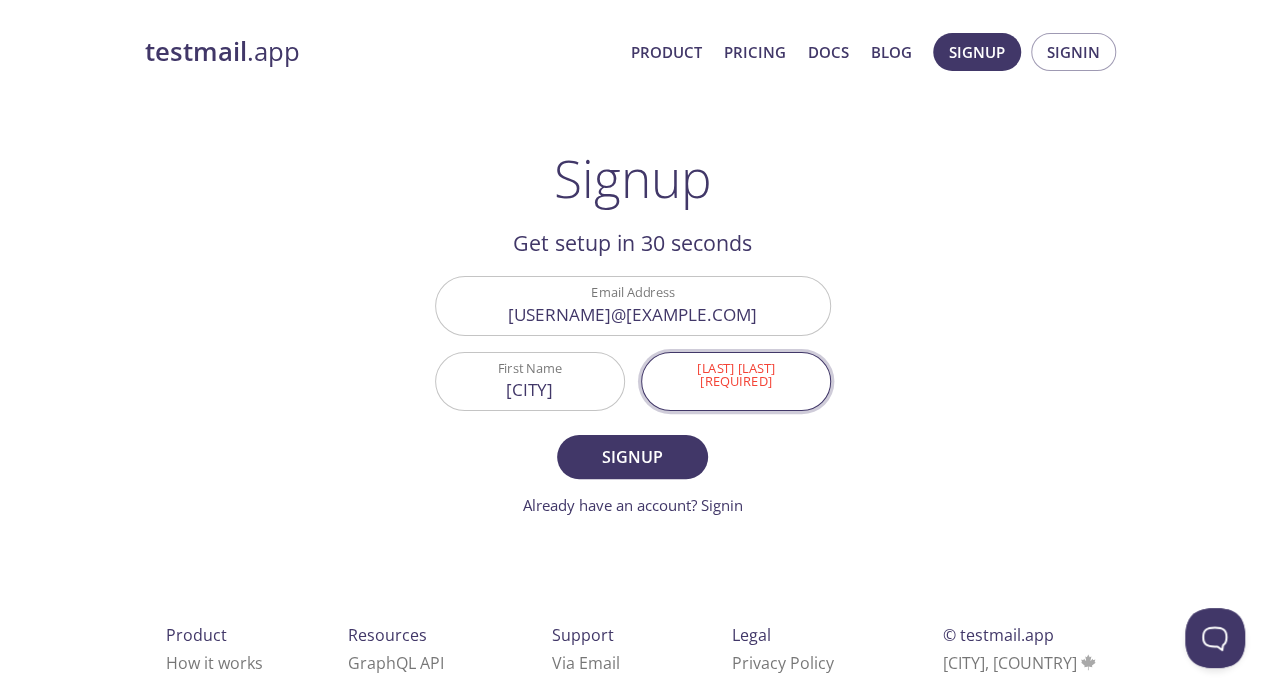 click on "Last Name Required" at bounding box center (736, 381) 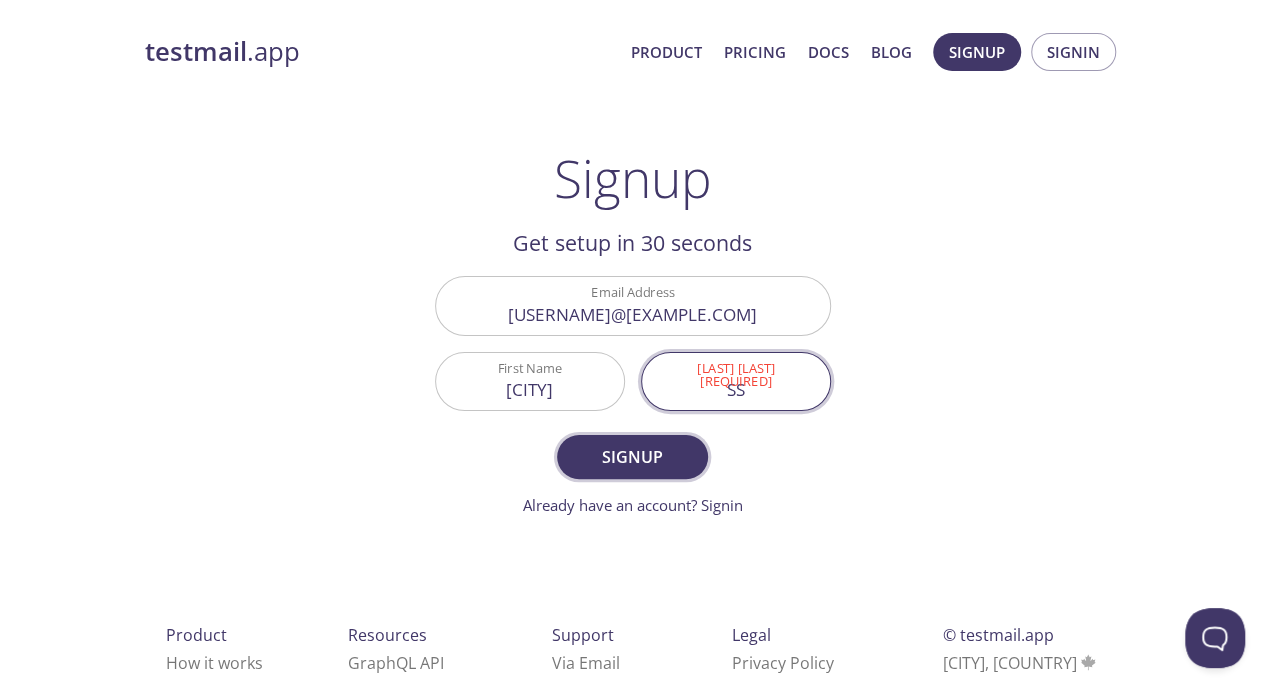 type on "SS" 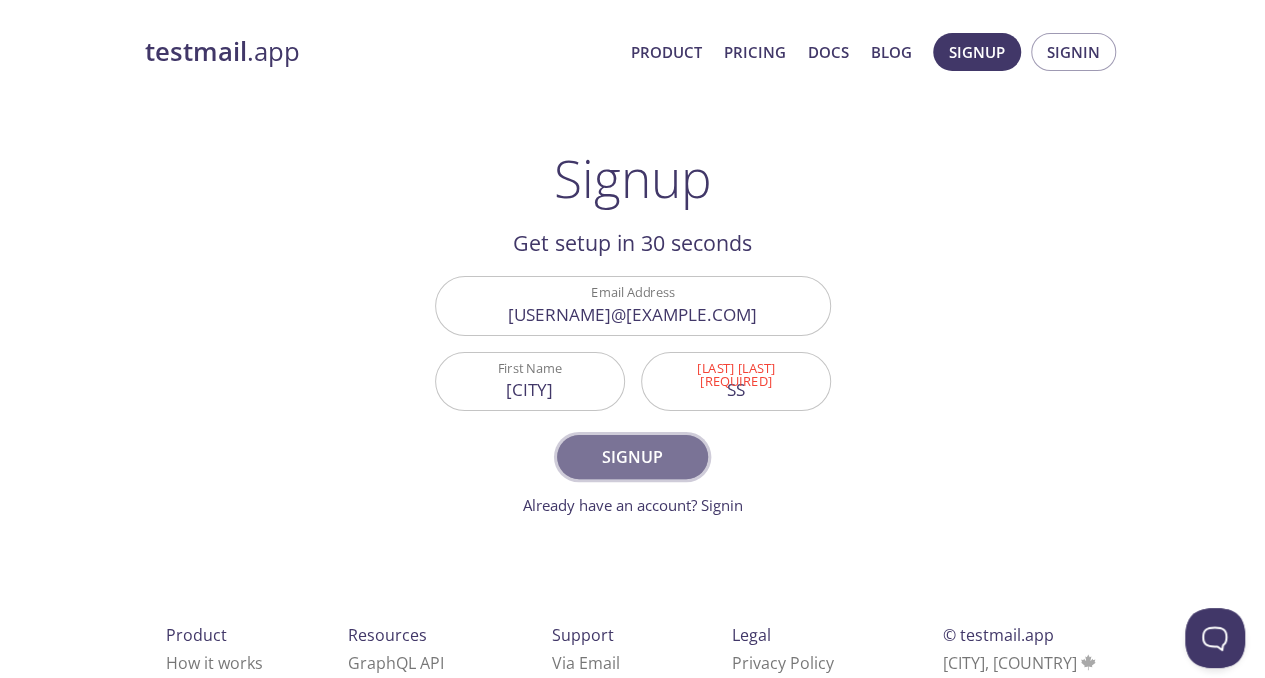 click on "Signup" at bounding box center [632, 457] 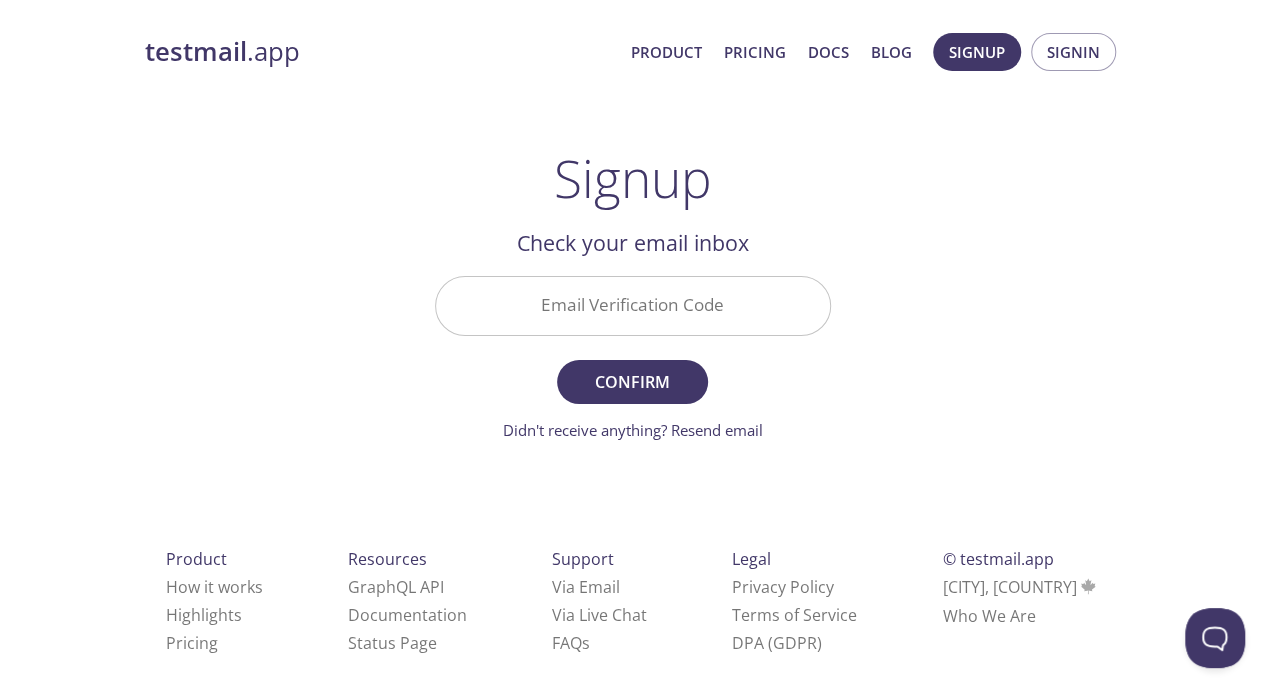 click on "Email Verification Code" at bounding box center (633, 305) 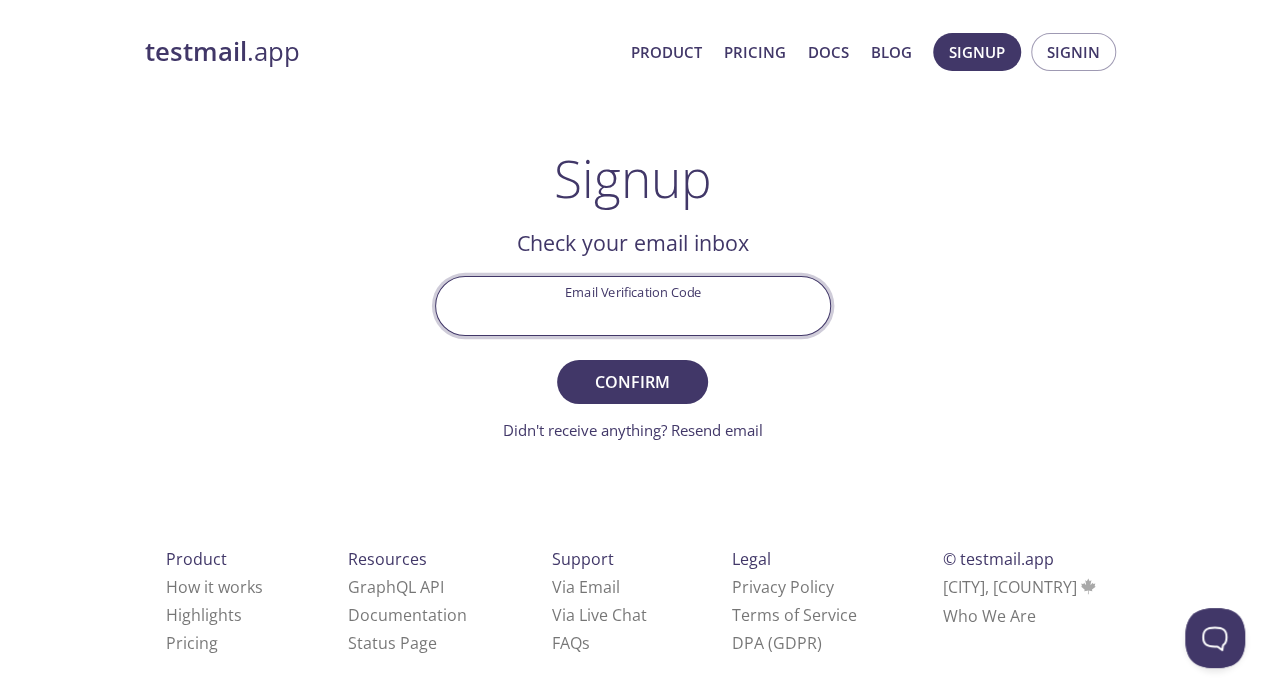 paste on "MGN84CQ" 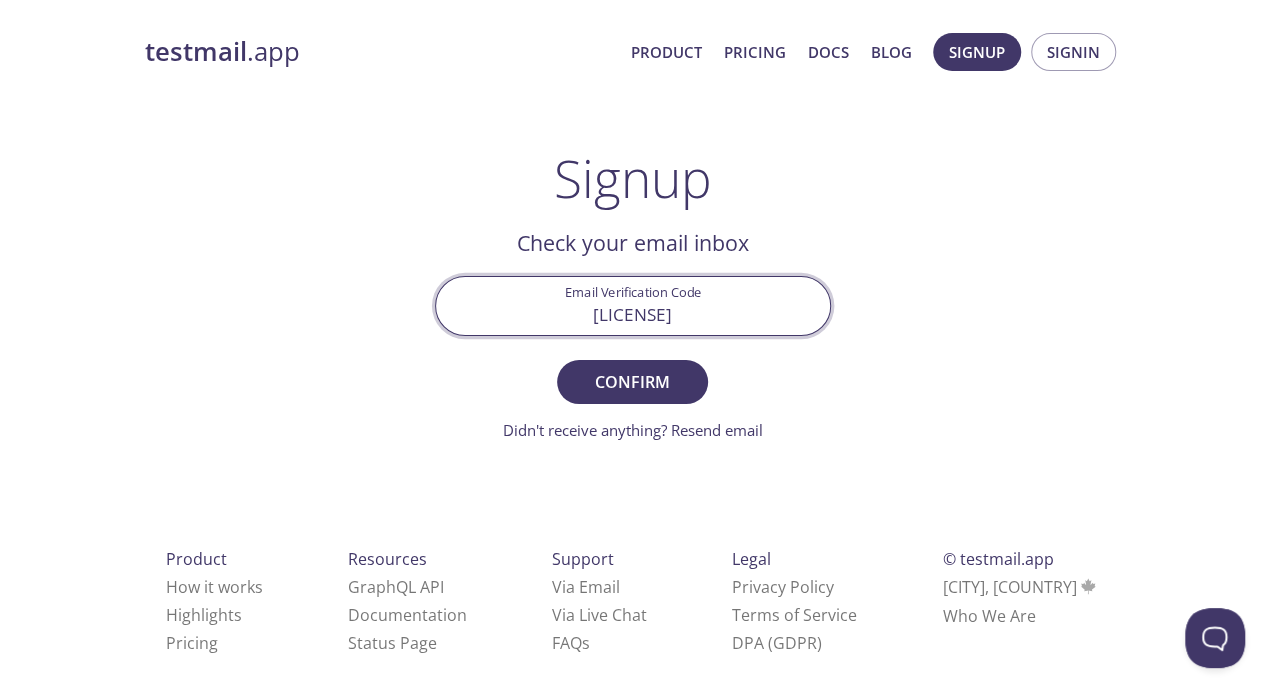 type on "MGN84CQ" 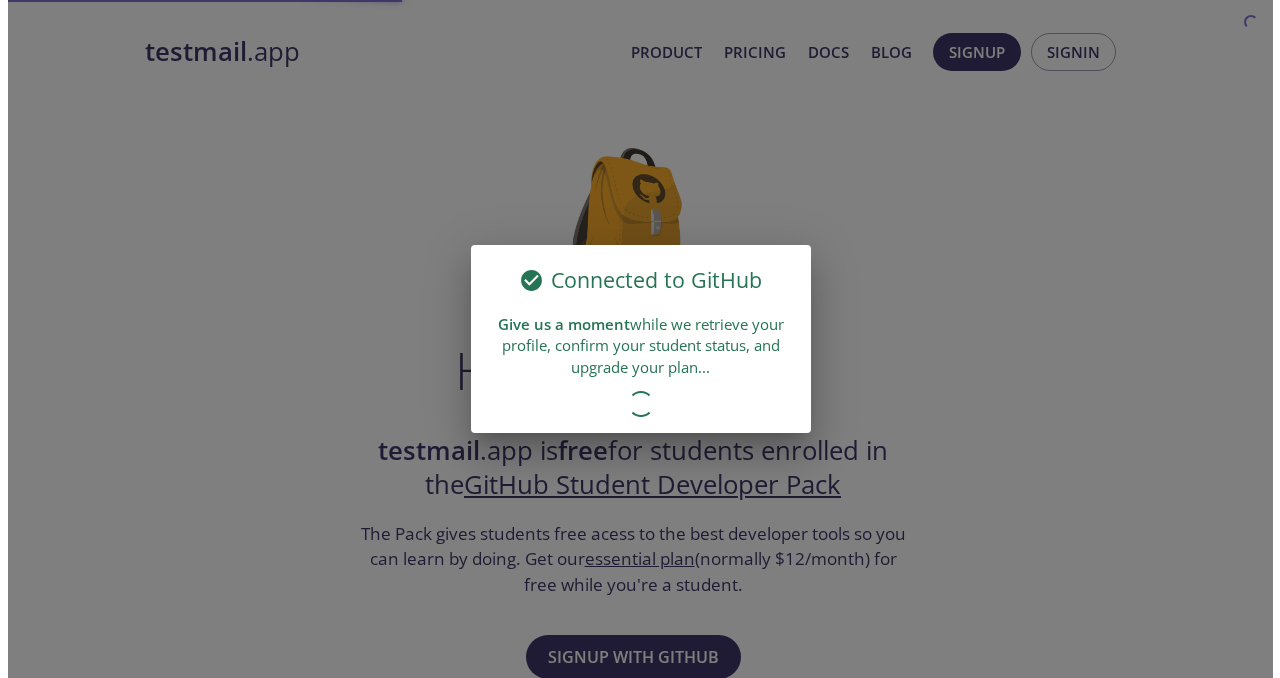 scroll, scrollTop: 0, scrollLeft: 0, axis: both 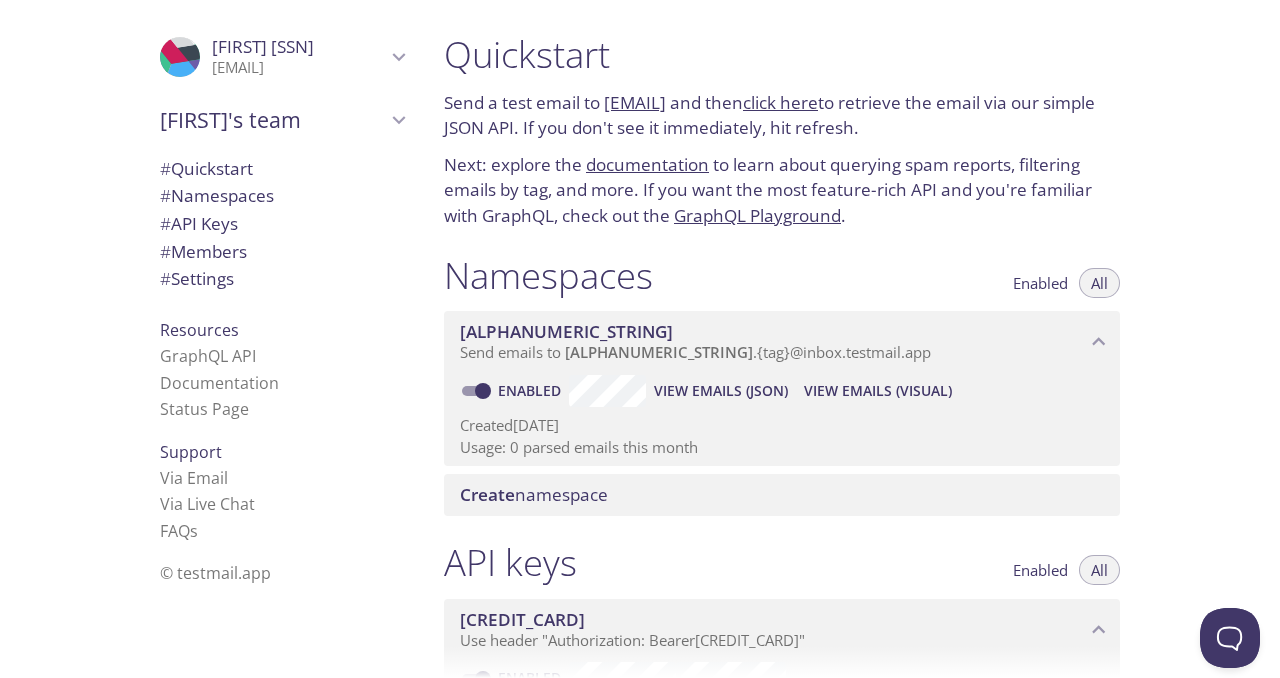 click on "#  Quickstart" at bounding box center (206, 168) 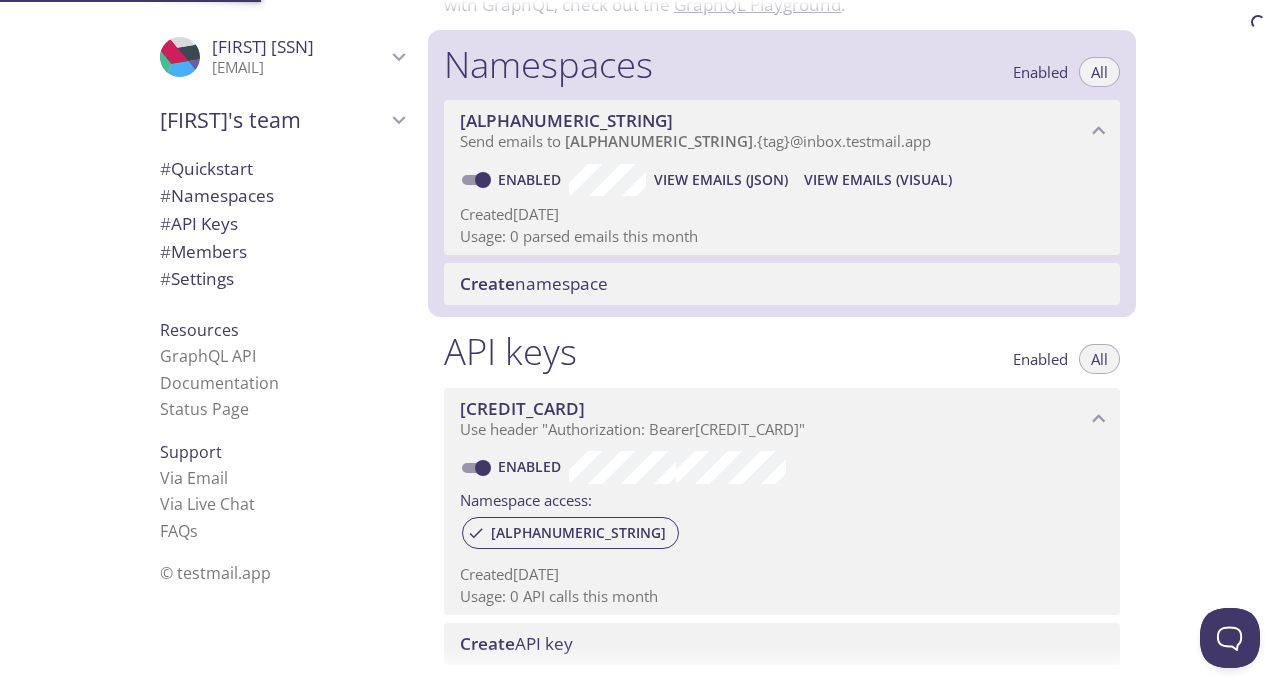 scroll, scrollTop: 252, scrollLeft: 0, axis: vertical 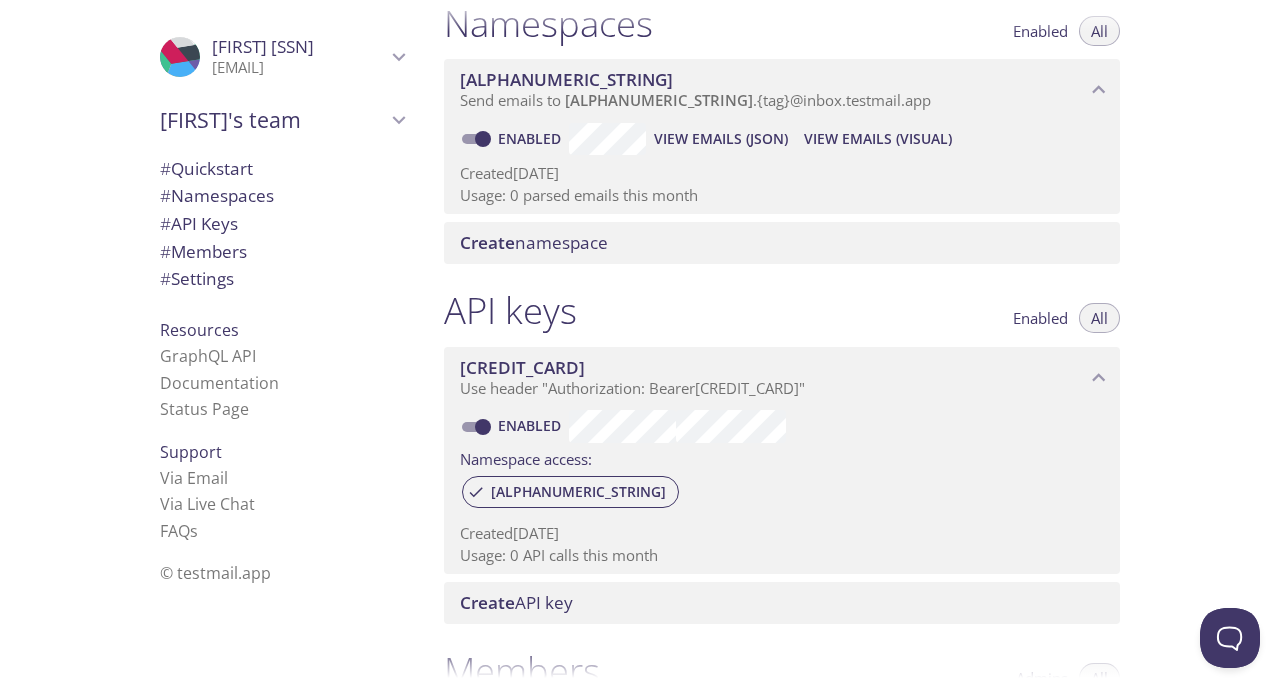 click on "#  API Keys" at bounding box center [199, 223] 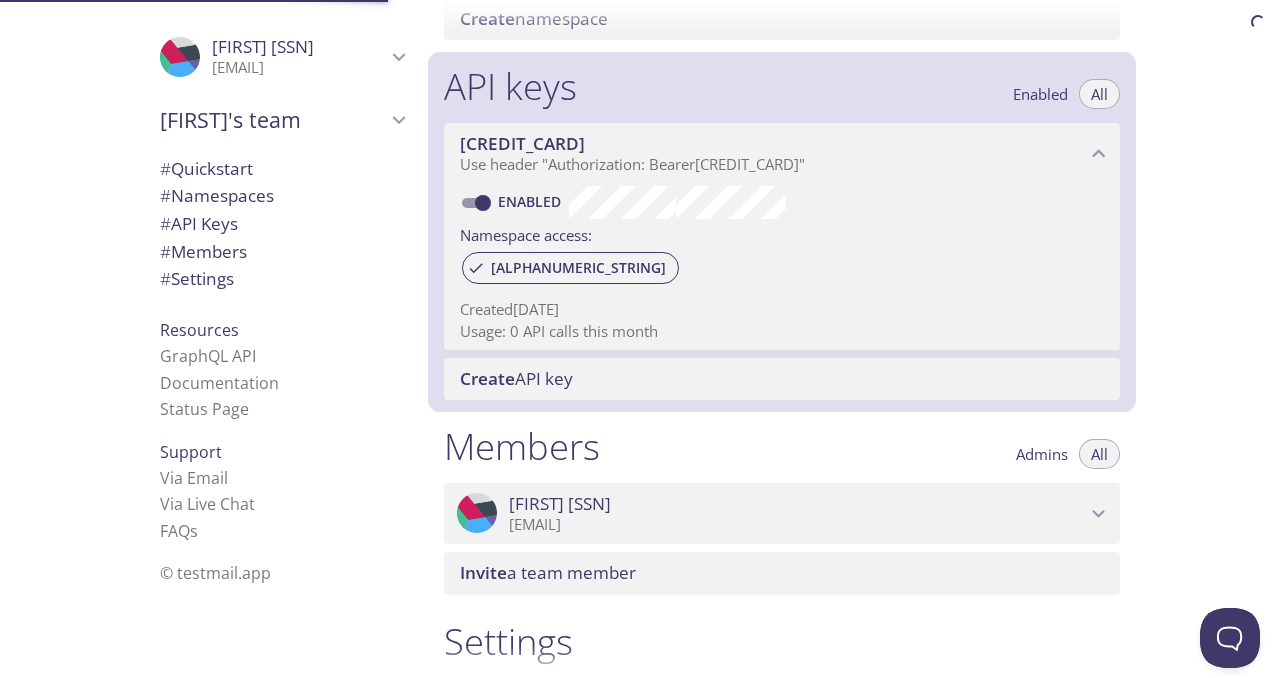 scroll, scrollTop: 540, scrollLeft: 0, axis: vertical 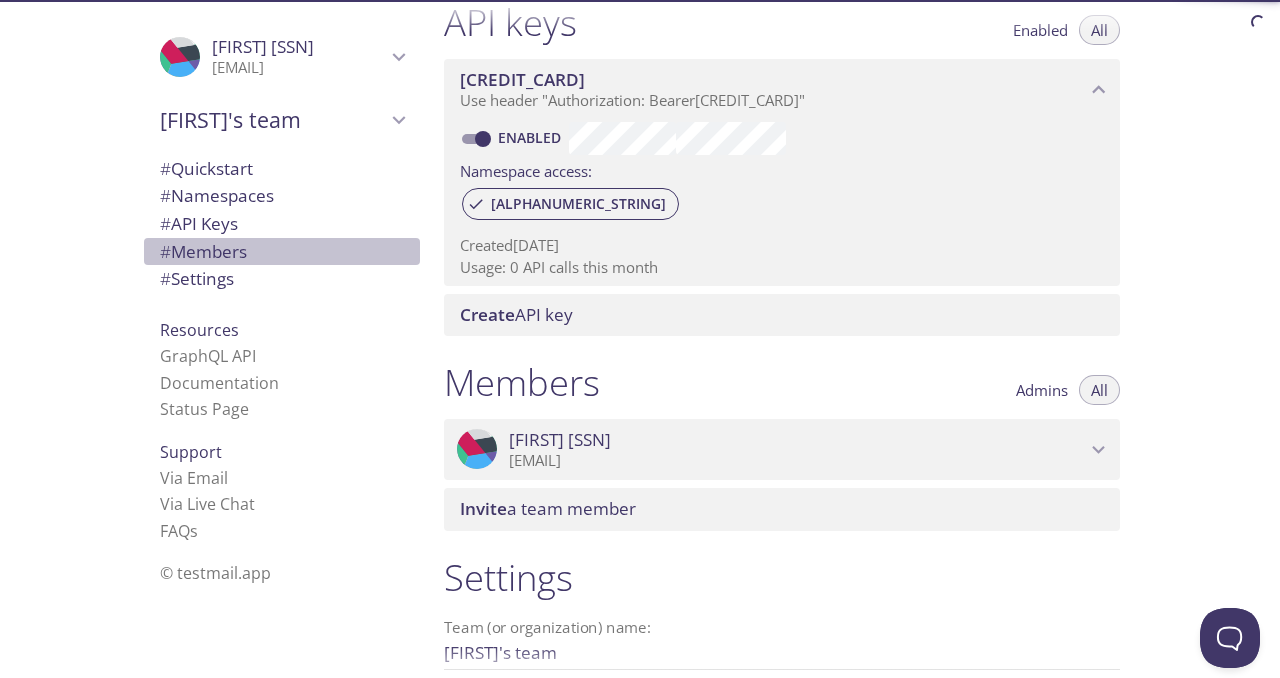 click on "#  Members" at bounding box center [203, 251] 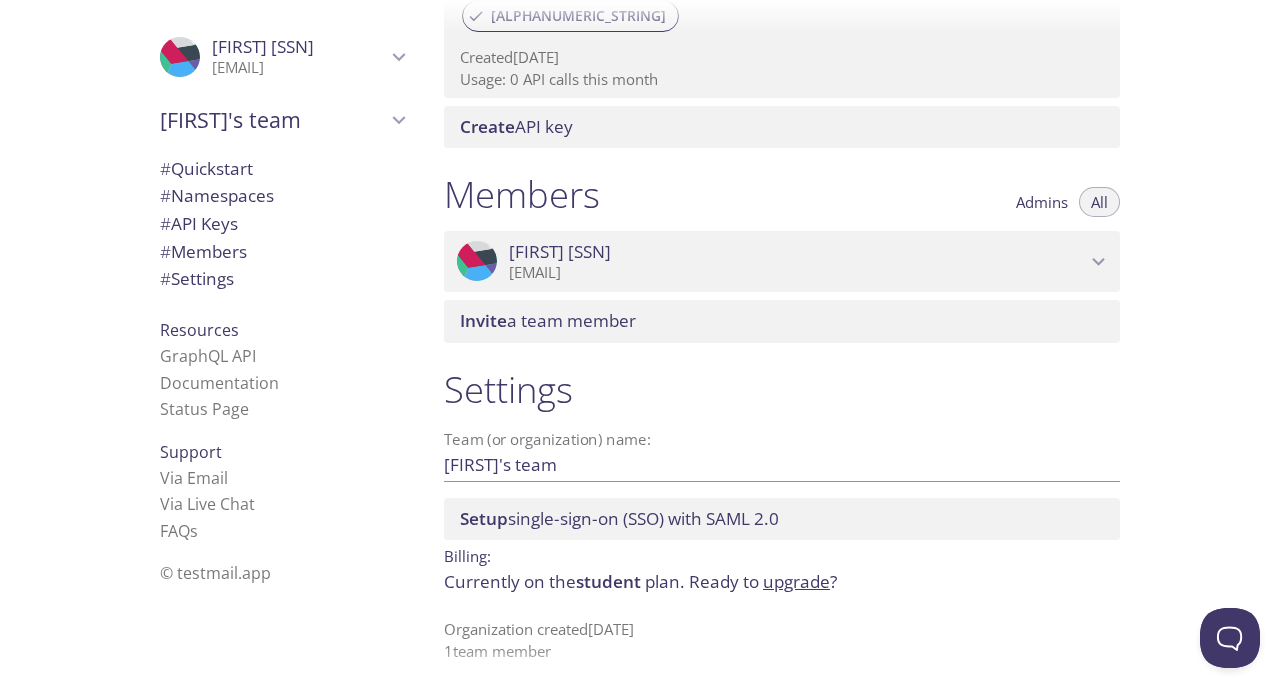 scroll, scrollTop: 744, scrollLeft: 0, axis: vertical 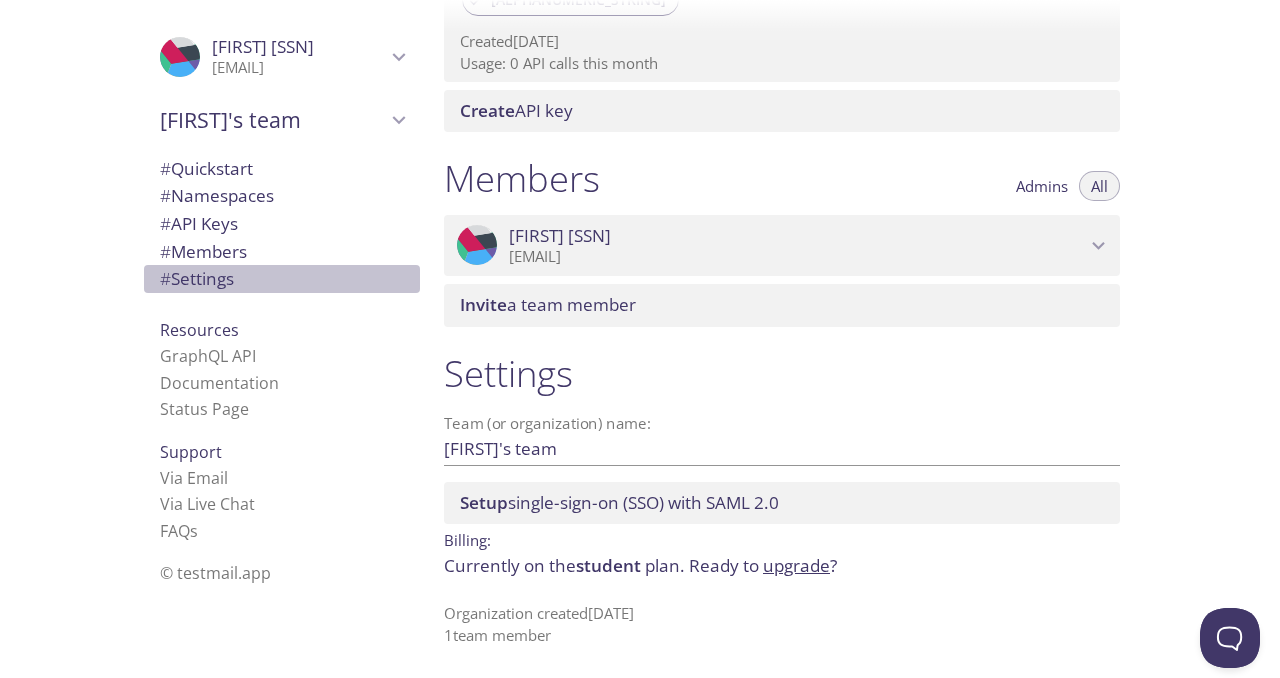 click on "#  Settings" at bounding box center (282, 279) 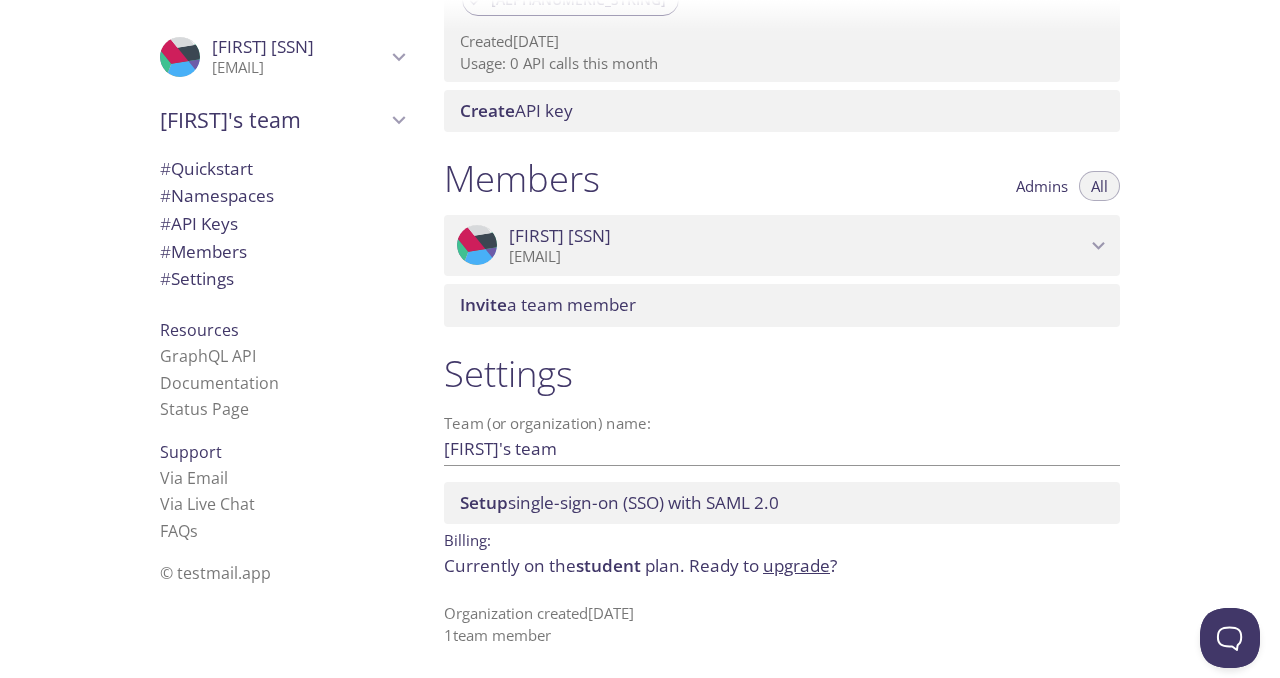 click on "[NAME]'s team" at bounding box center [273, 120] 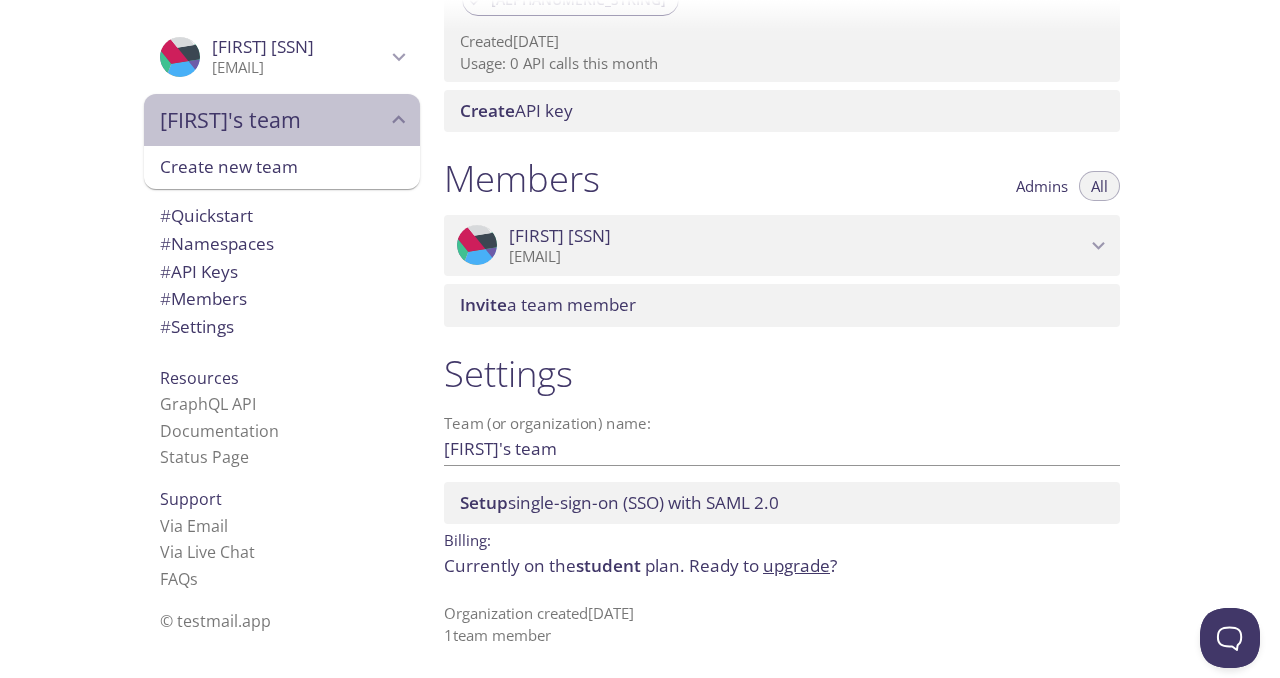 click on "[NAME]'s team" at bounding box center (273, 120) 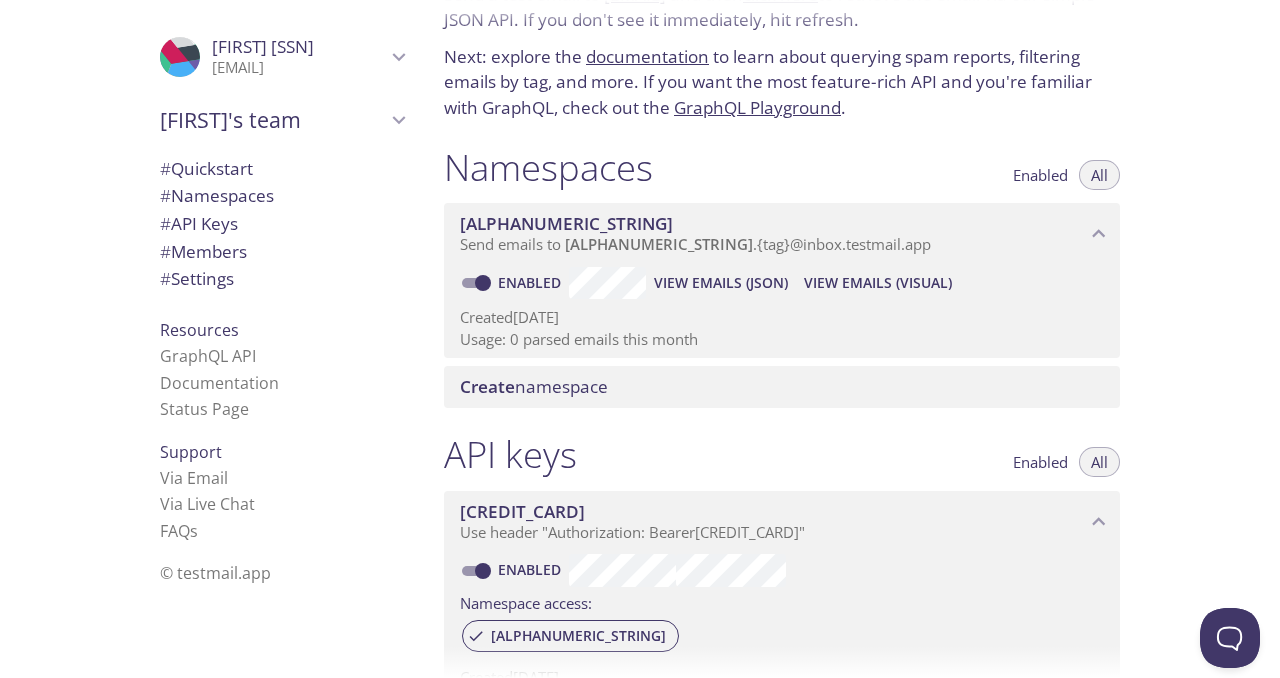 scroll, scrollTop: 0, scrollLeft: 0, axis: both 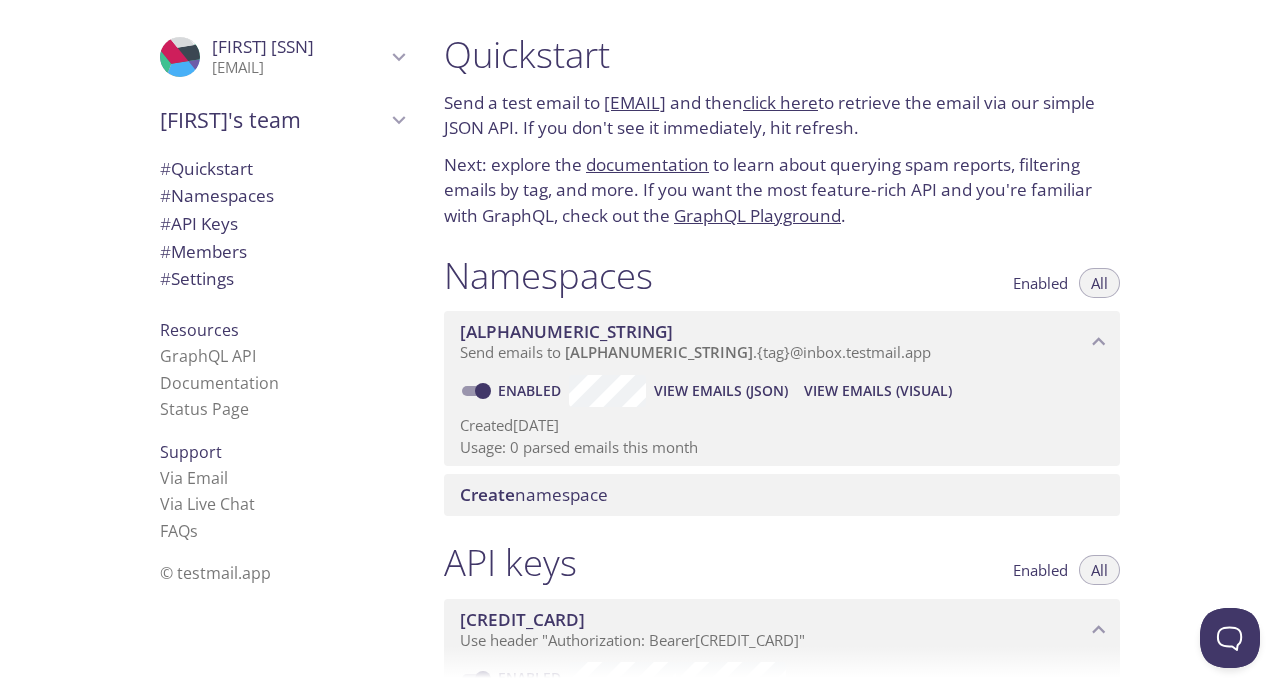 click on "documentation" at bounding box center [647, 164] 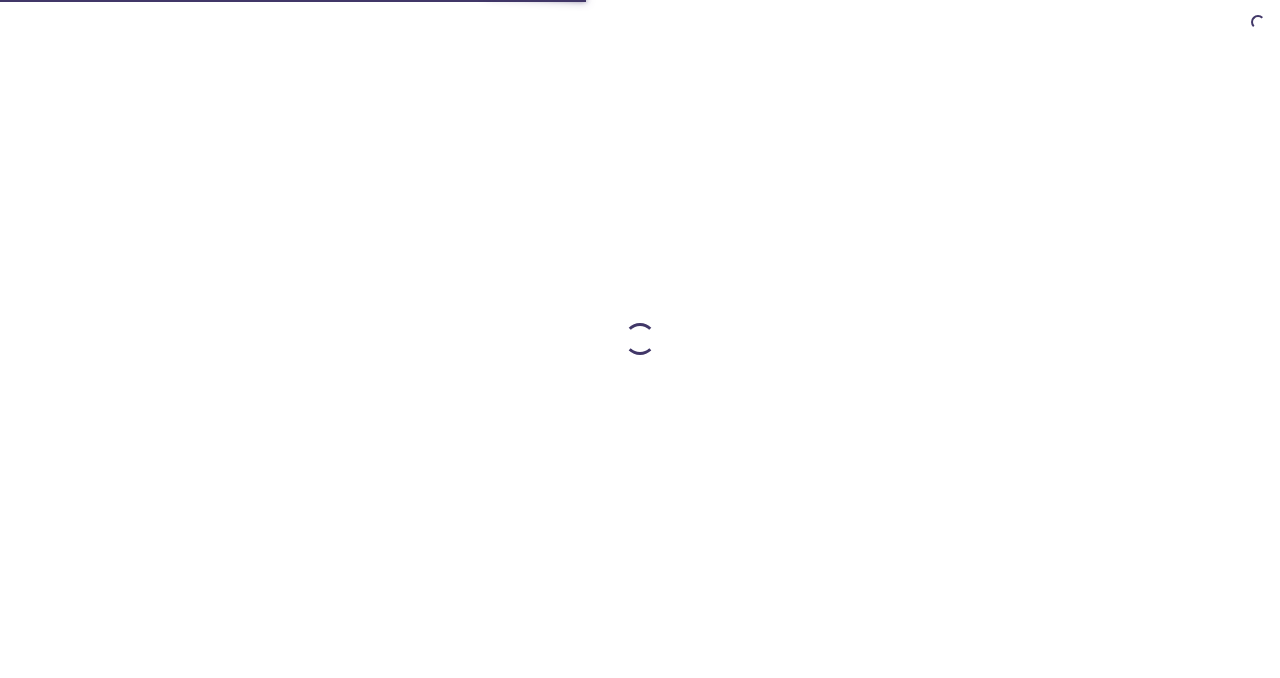 scroll, scrollTop: 0, scrollLeft: 0, axis: both 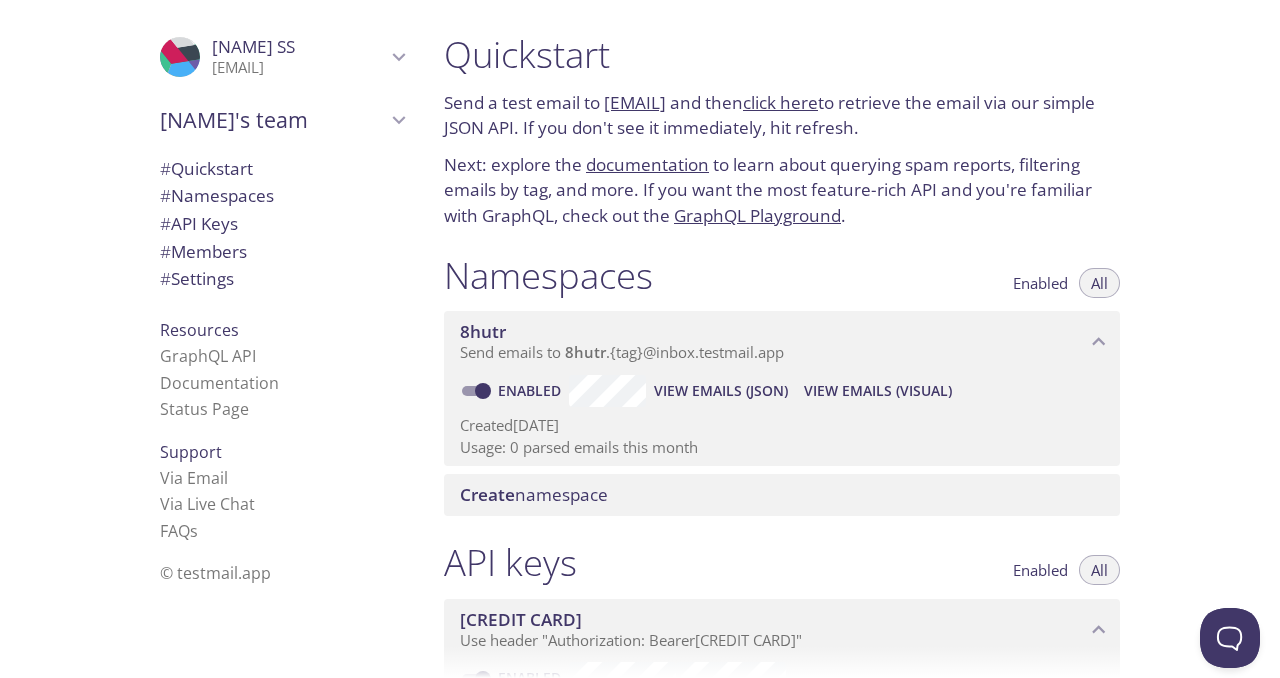 click on "documentation" at bounding box center (647, 164) 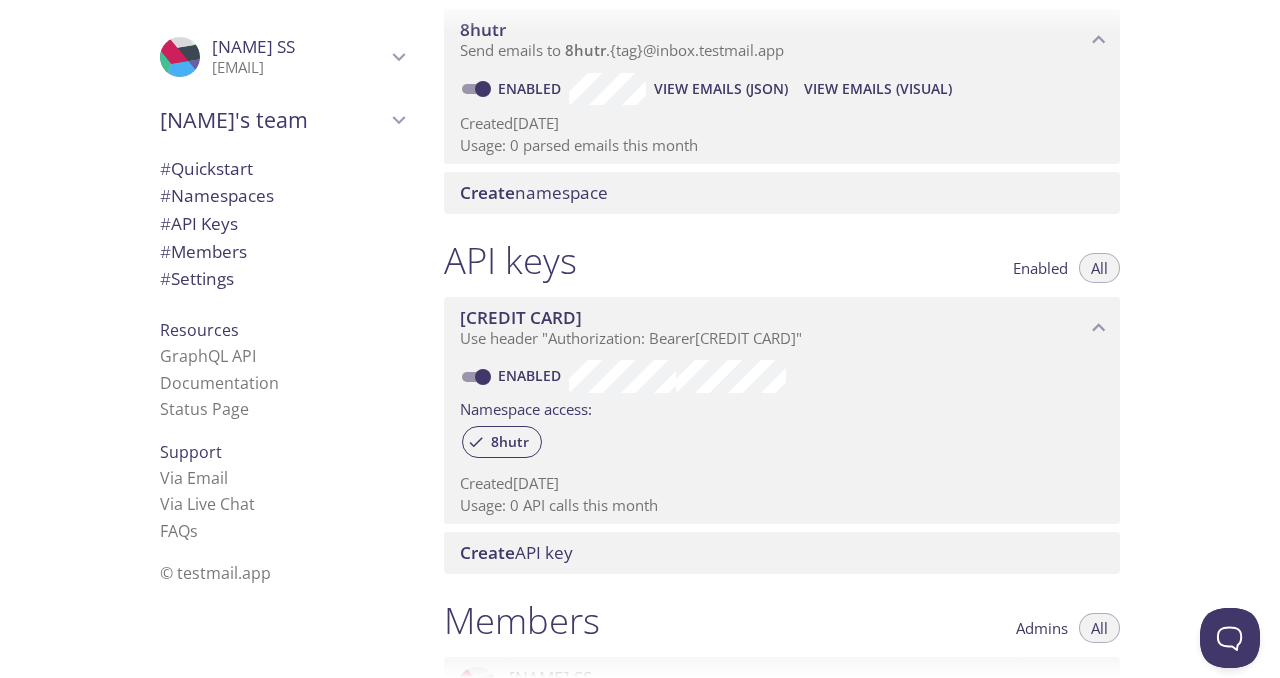 scroll, scrollTop: 400, scrollLeft: 0, axis: vertical 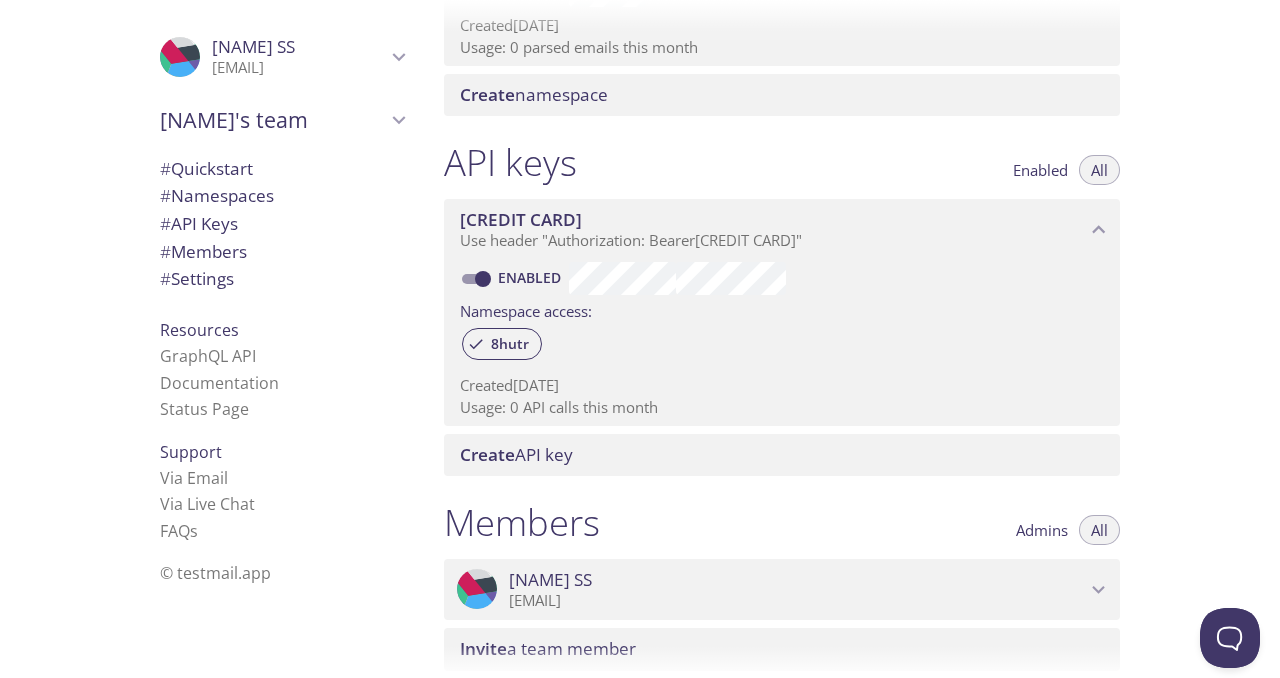 click on "Create  API key" at bounding box center (786, 455) 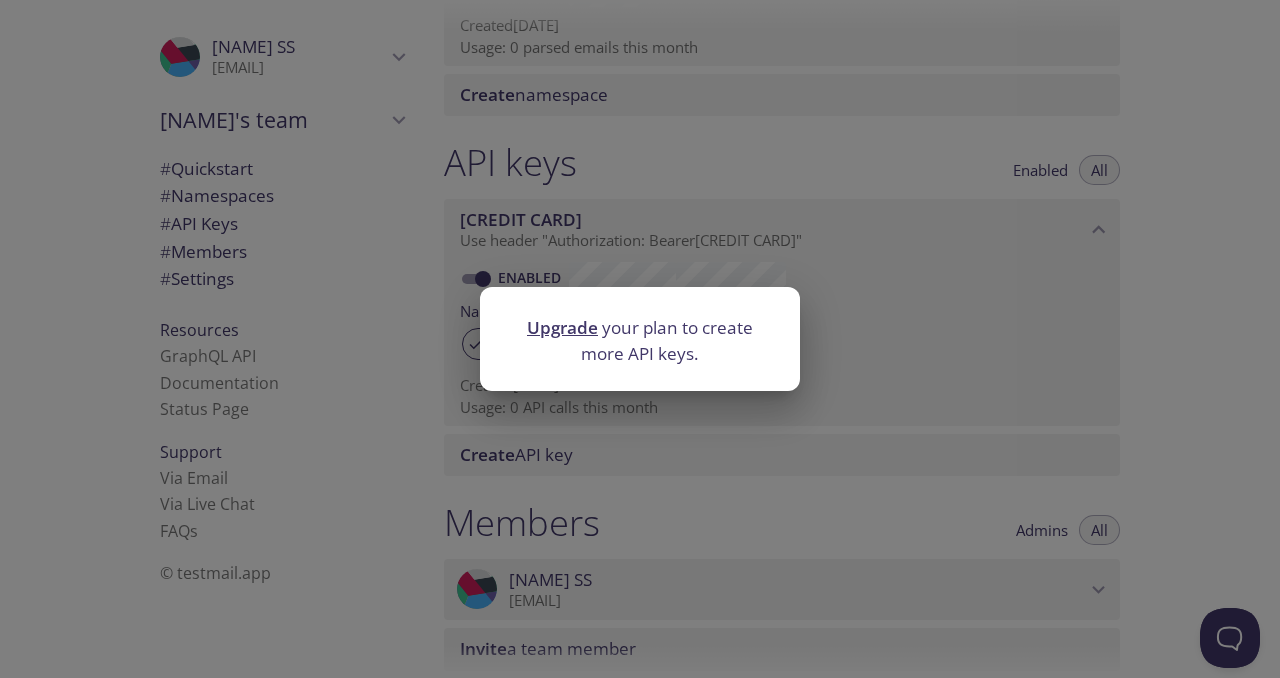 click on "Upgrade   your plan to create more API keys." at bounding box center (640, 339) 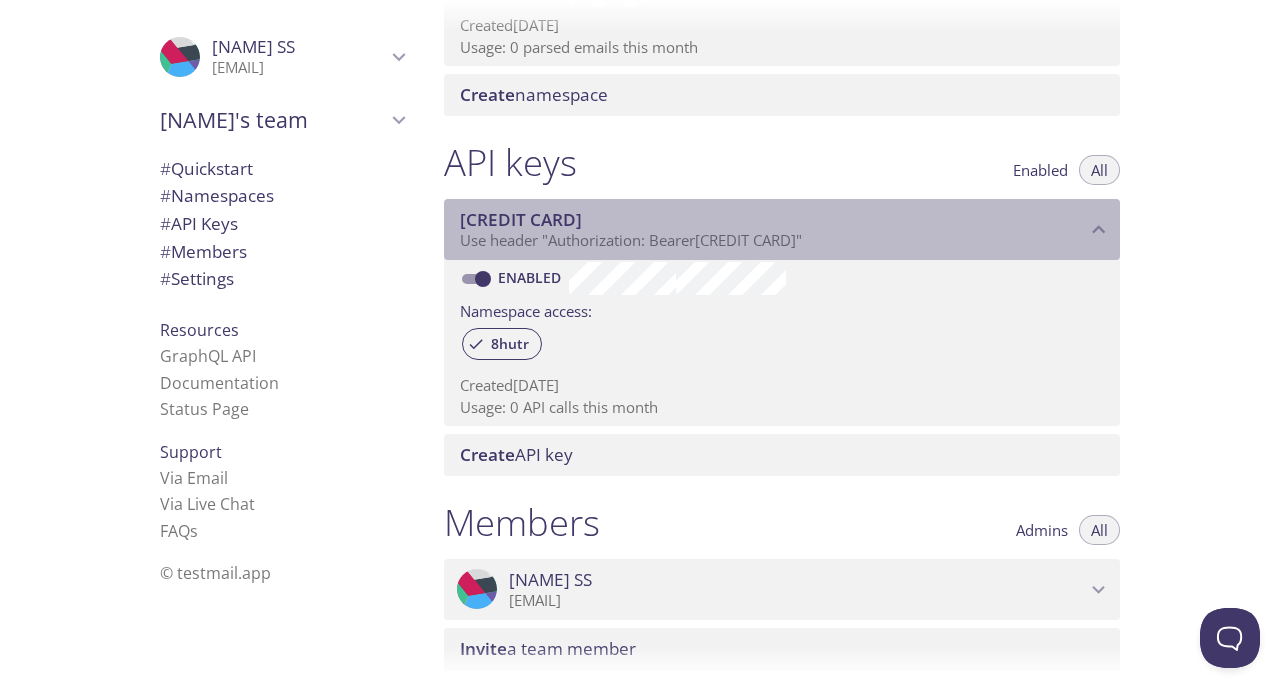 click on "[CREDIT CARD]" at bounding box center (773, 220) 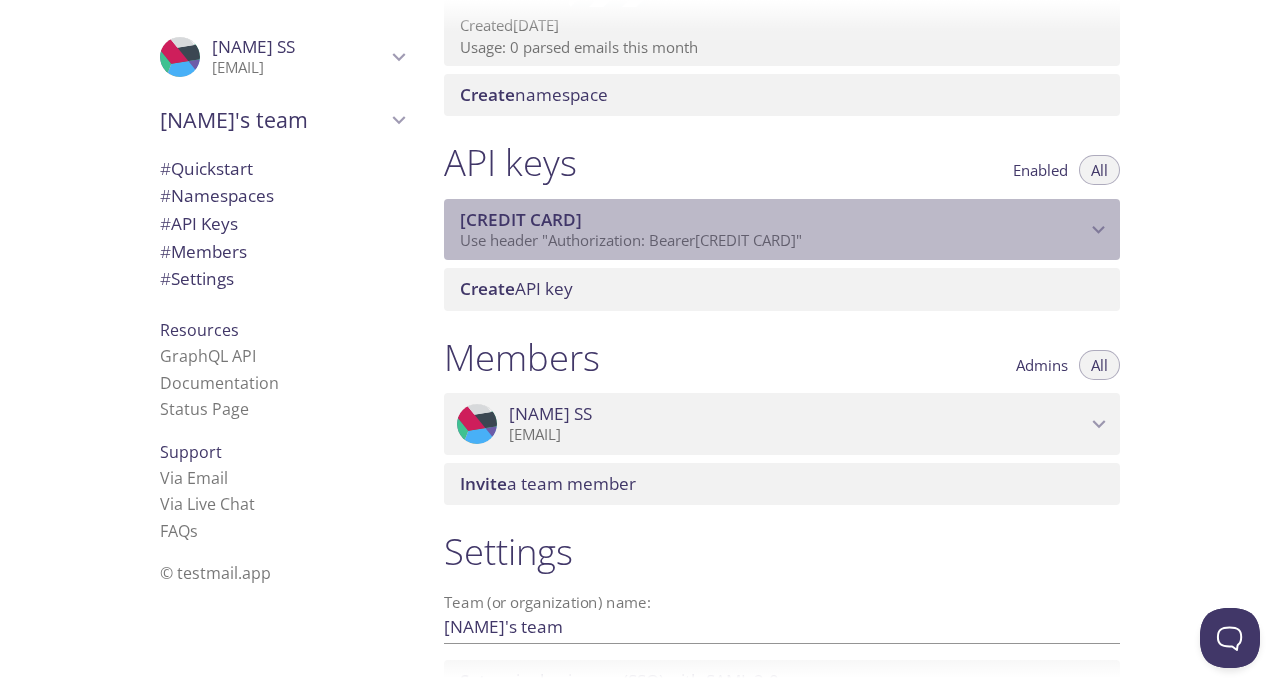 click on "[CREDIT CARD]" at bounding box center [773, 220] 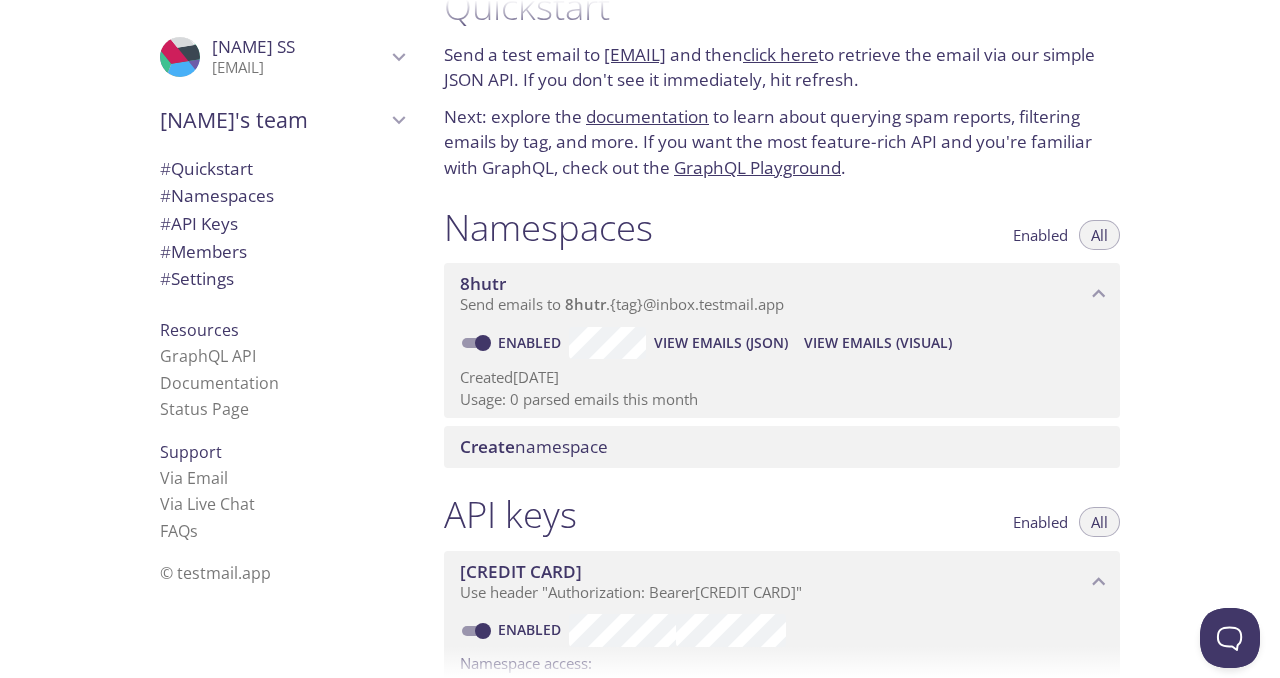scroll, scrollTop: 0, scrollLeft: 0, axis: both 